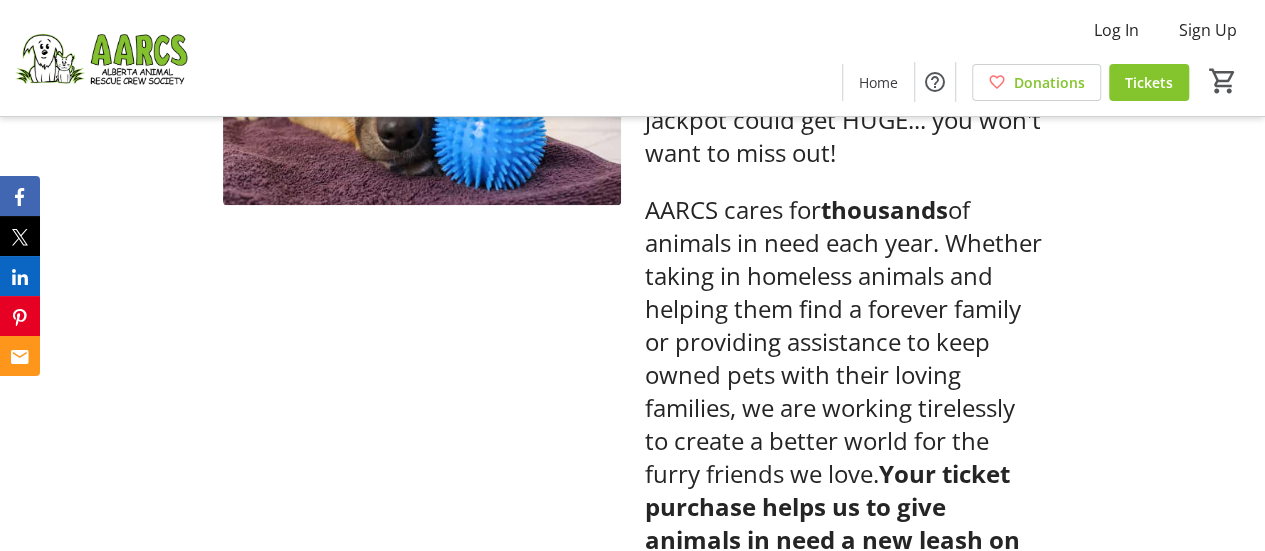 scroll, scrollTop: 100, scrollLeft: 0, axis: vertical 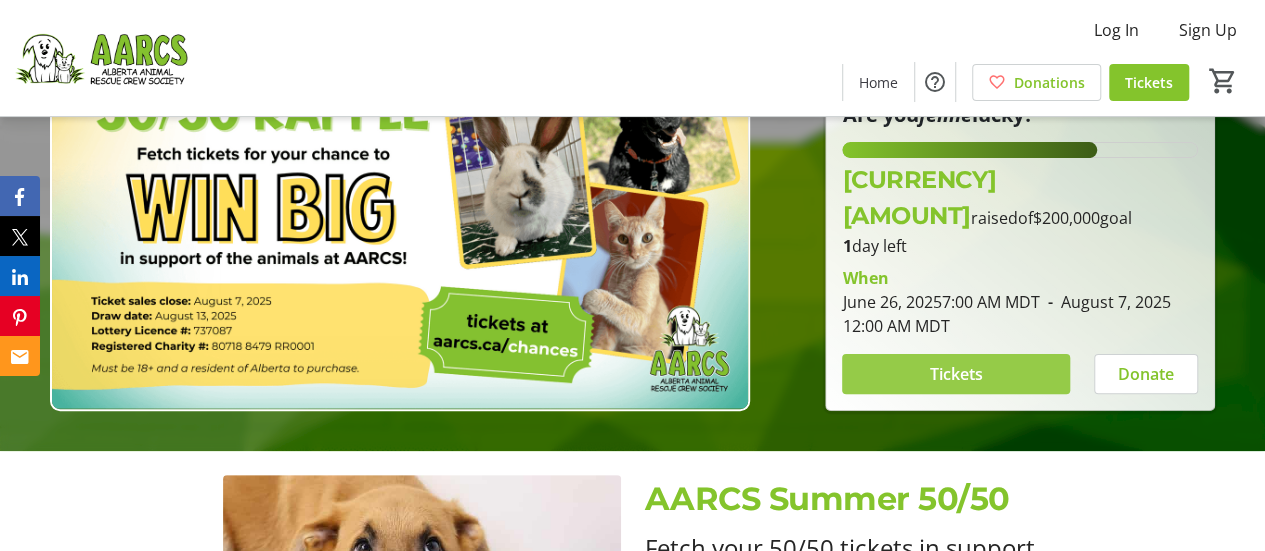 click at bounding box center (956, 374) 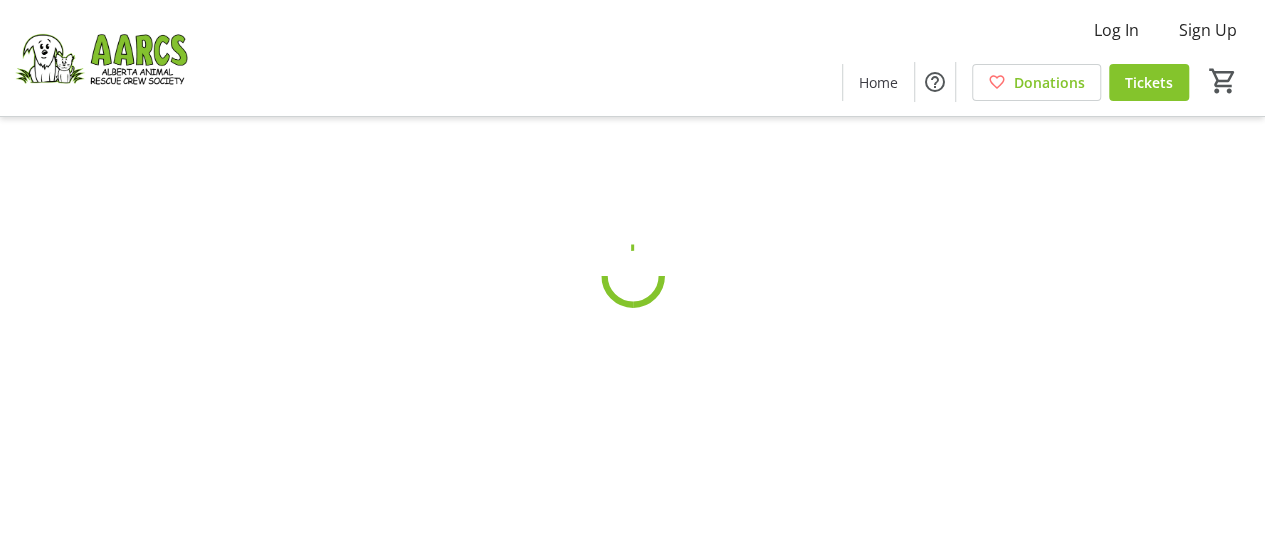 scroll, scrollTop: 0, scrollLeft: 0, axis: both 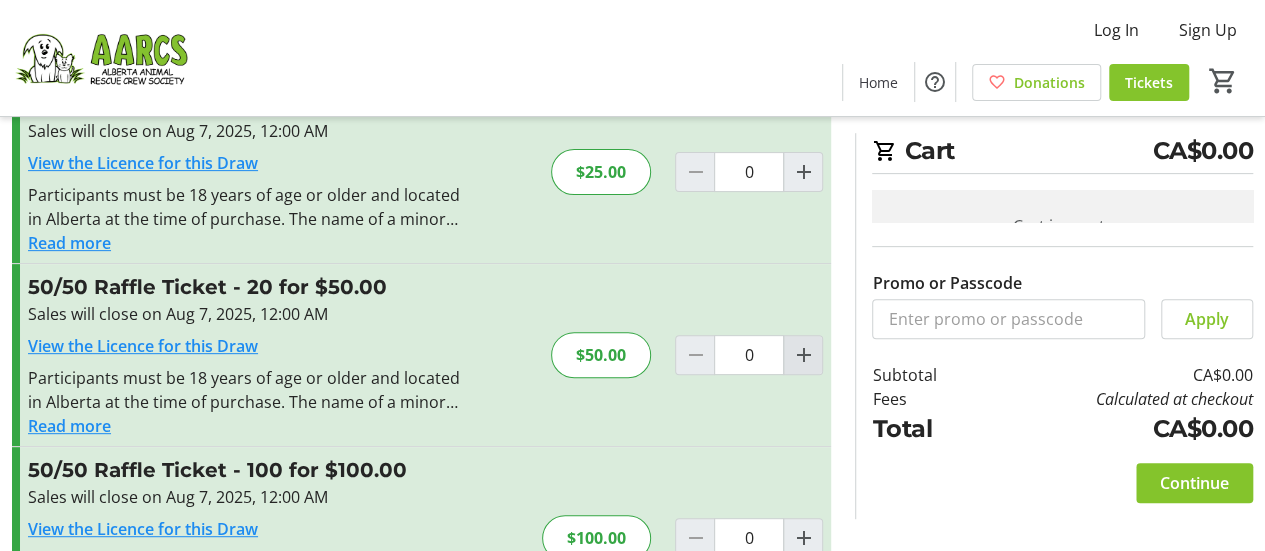 click 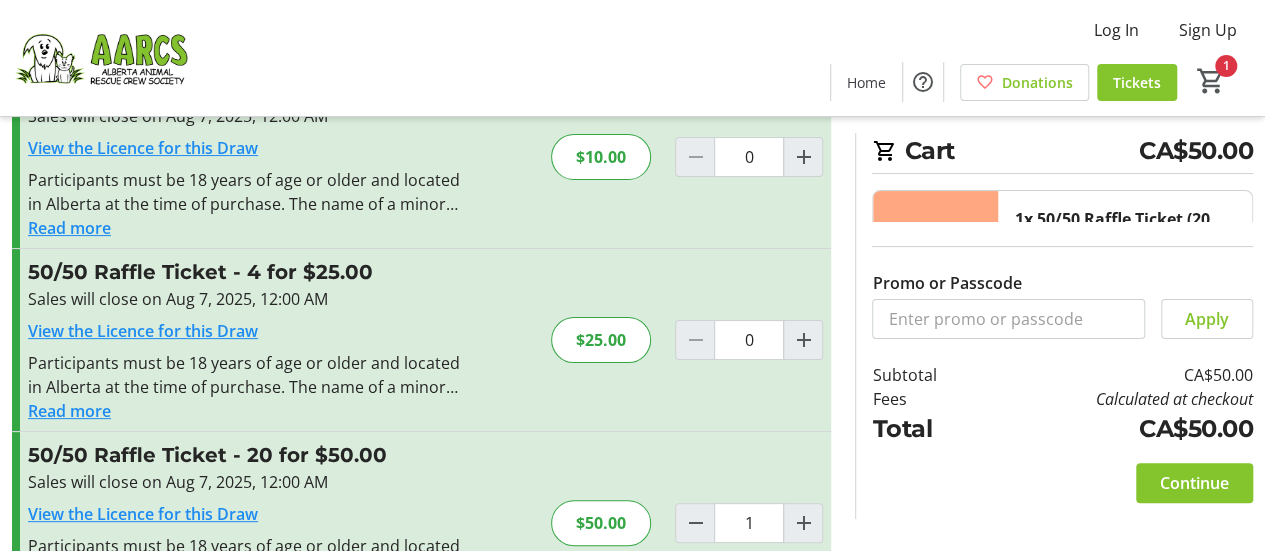 scroll, scrollTop: 200, scrollLeft: 0, axis: vertical 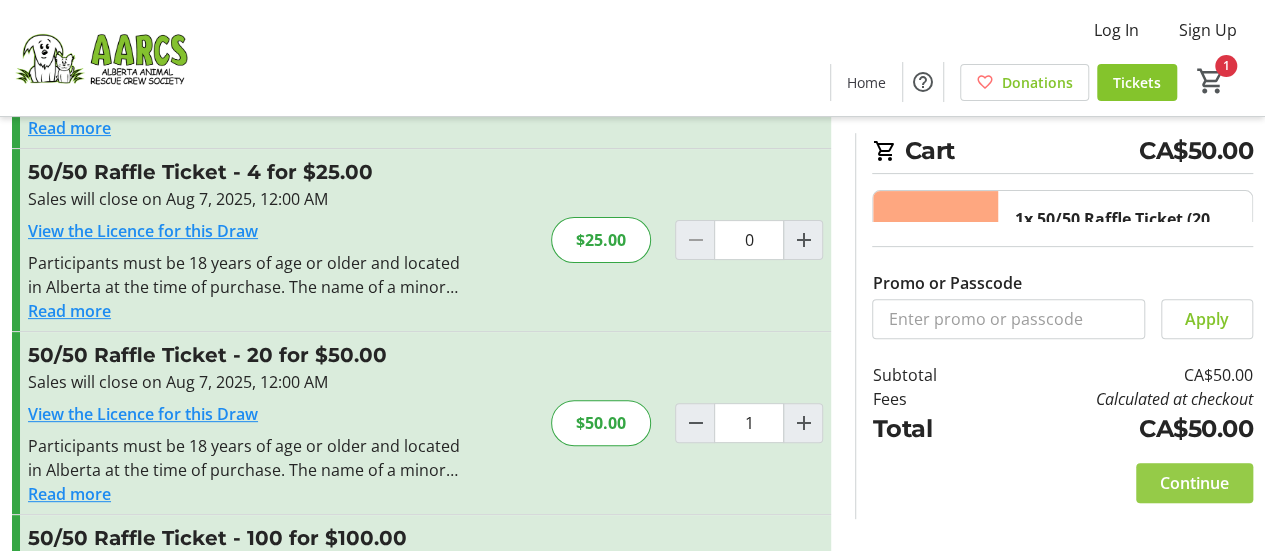 click on "Continue" 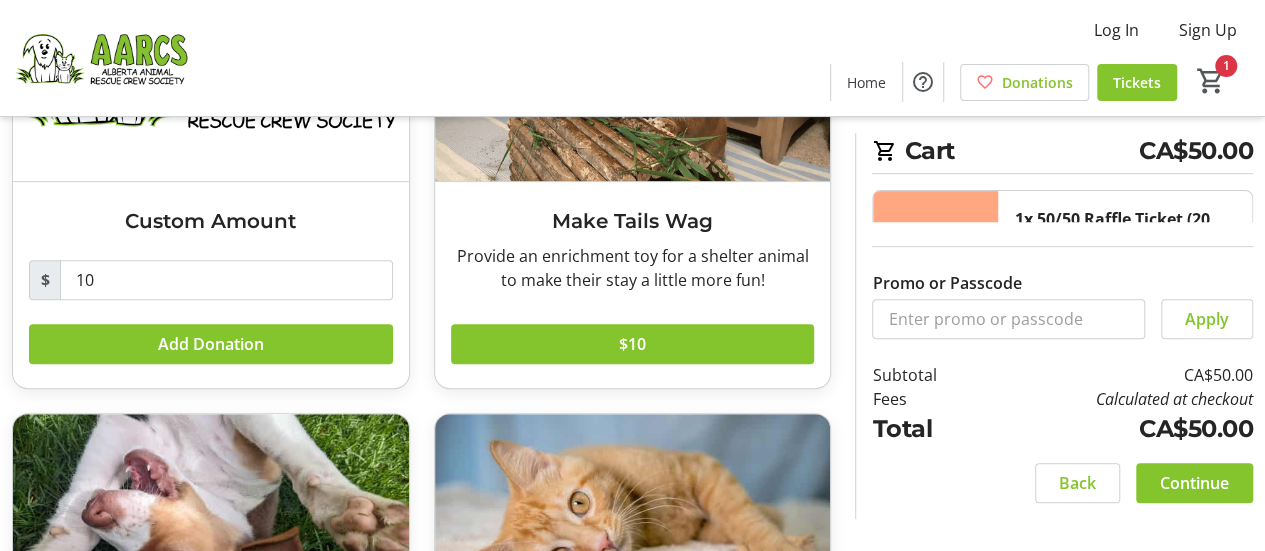 scroll, scrollTop: 300, scrollLeft: 0, axis: vertical 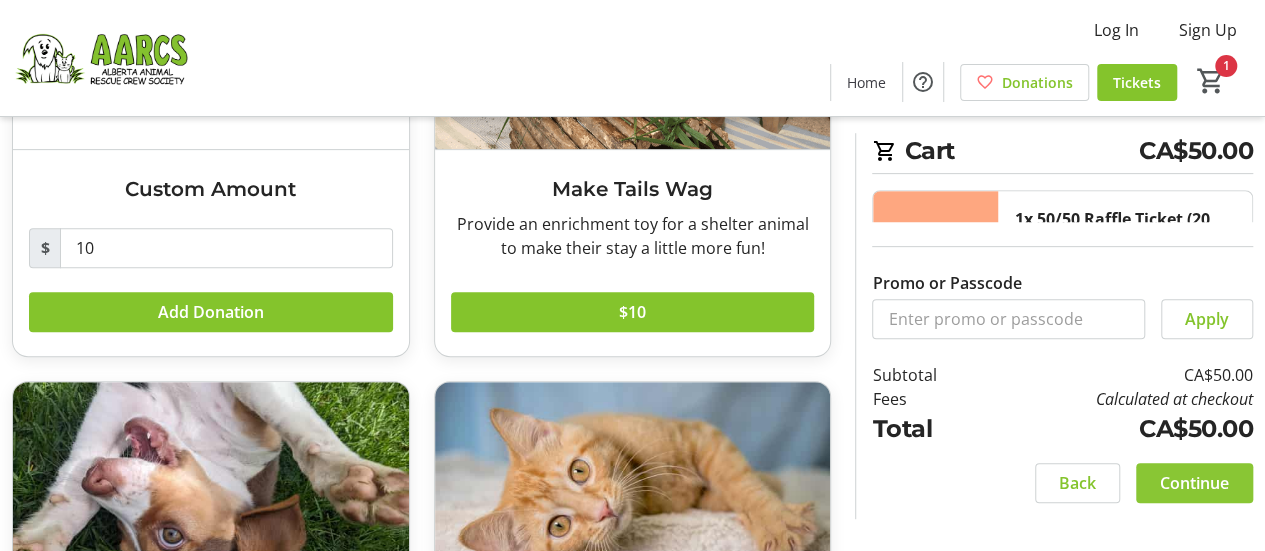 click on "Continue" 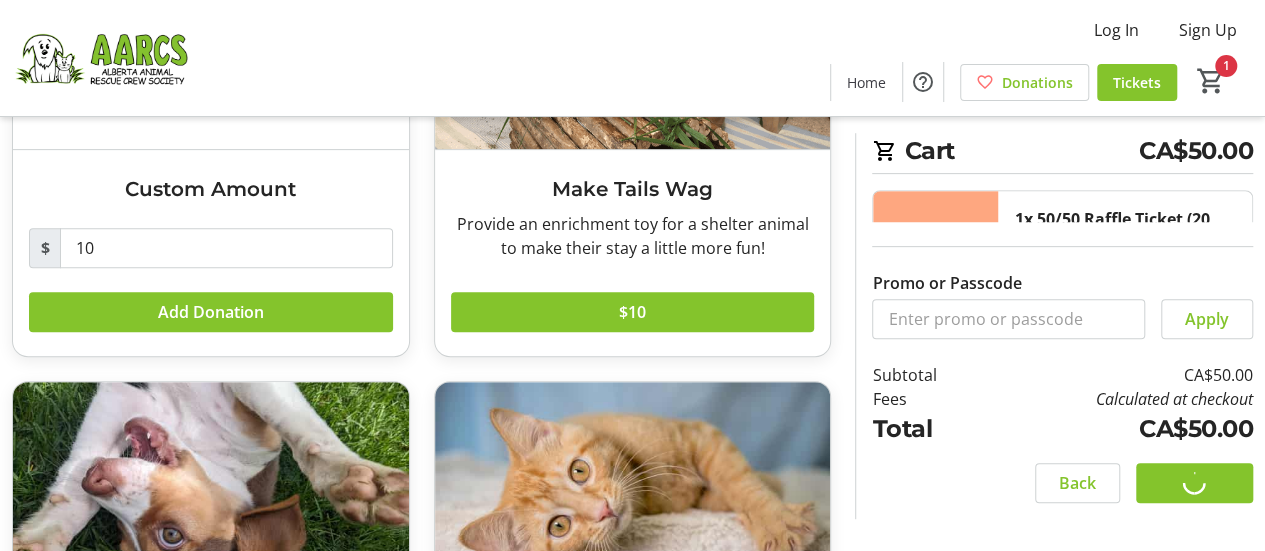 scroll, scrollTop: 0, scrollLeft: 0, axis: both 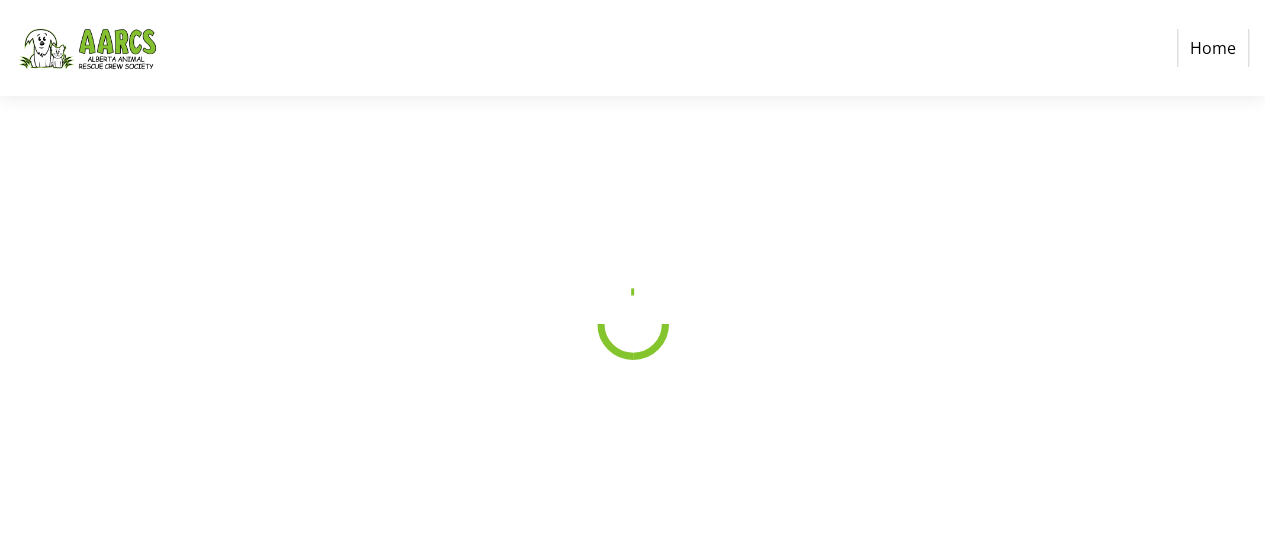 select on "CA" 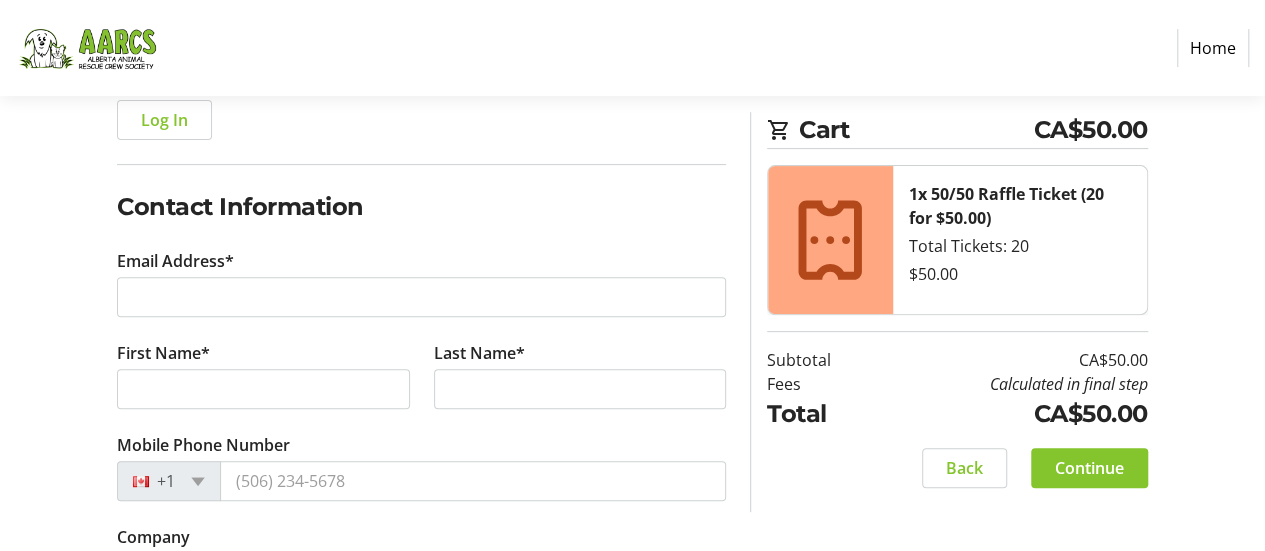 scroll, scrollTop: 300, scrollLeft: 0, axis: vertical 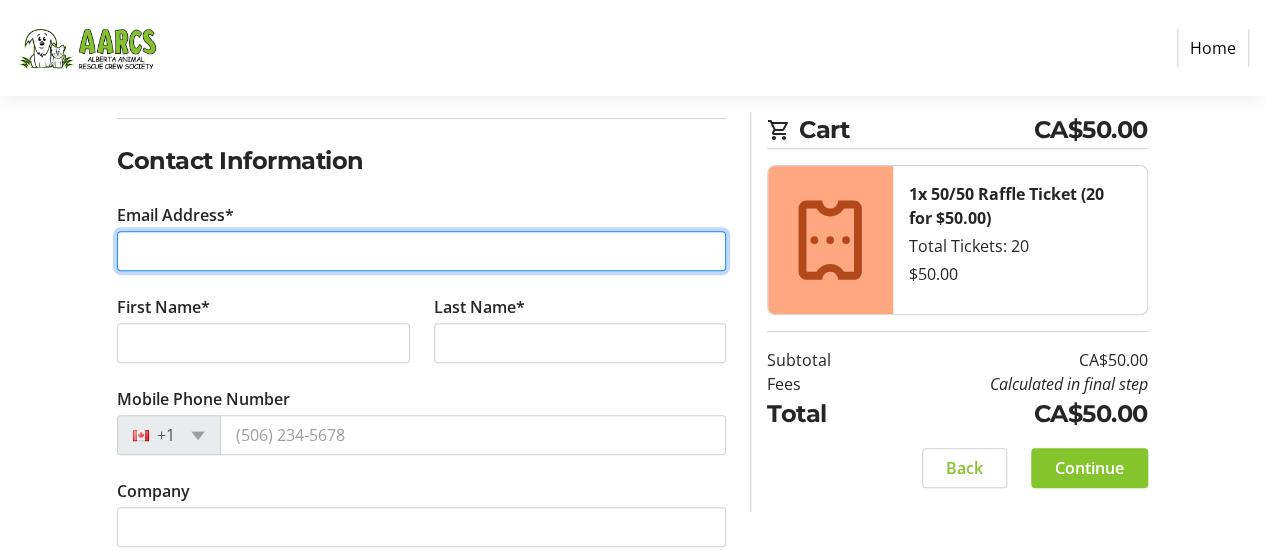 click on "Email Address*" at bounding box center (421, 251) 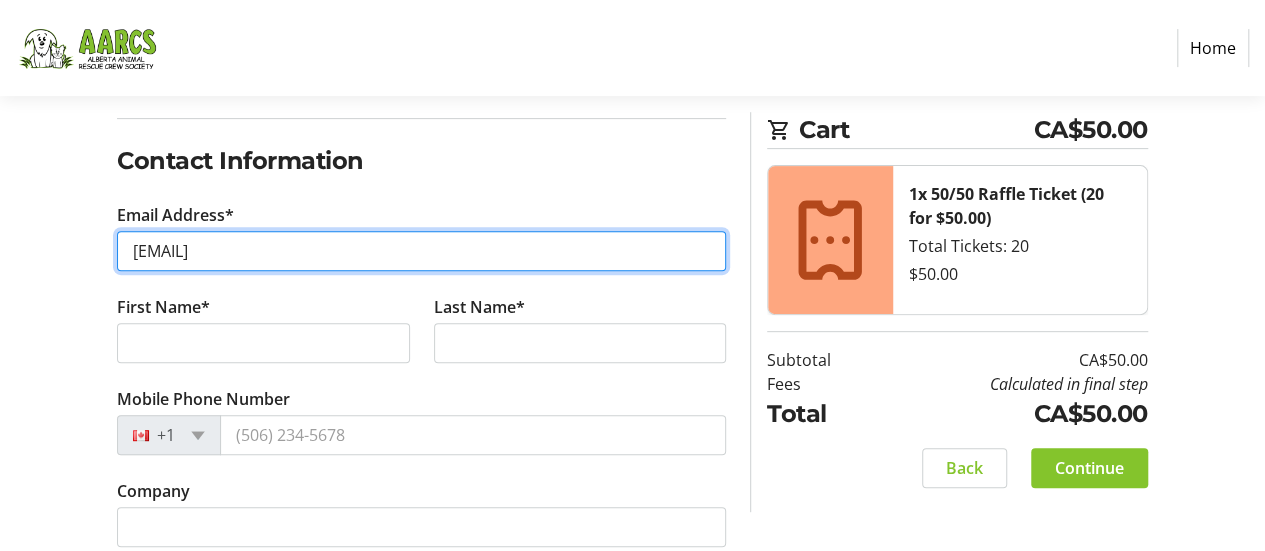 type on "[EMAIL]" 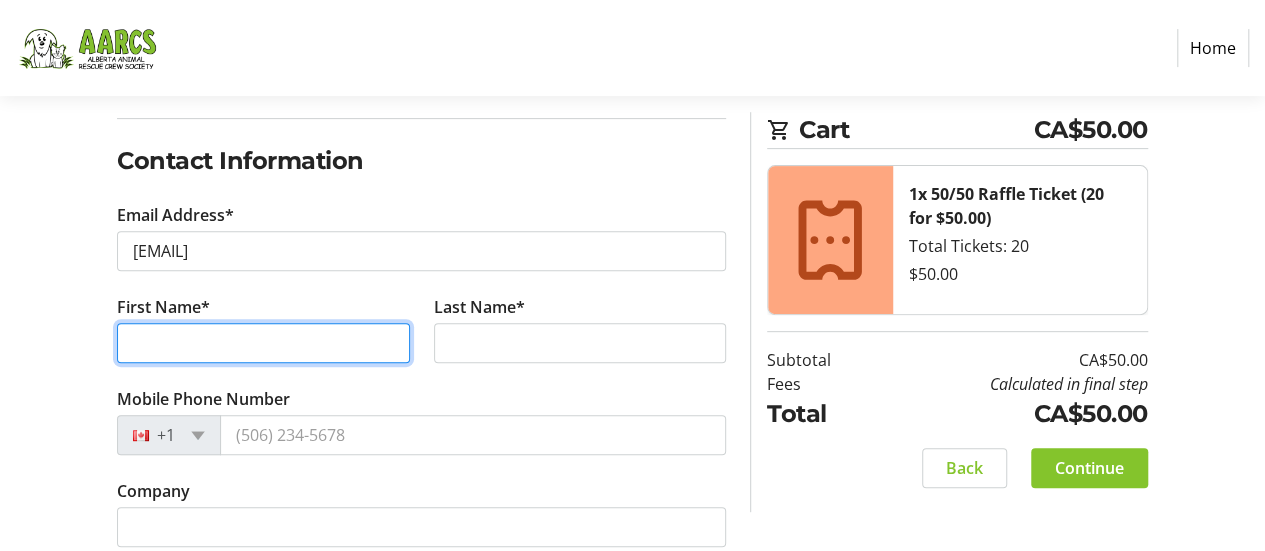 click on "First Name*" at bounding box center [263, 343] 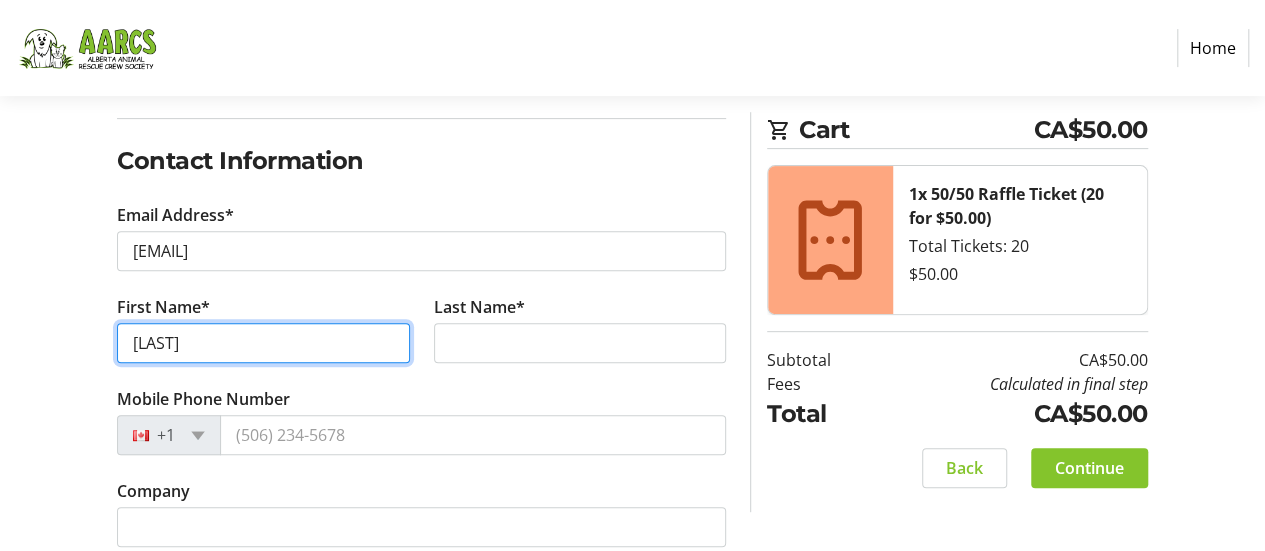 type on "[LAST]" 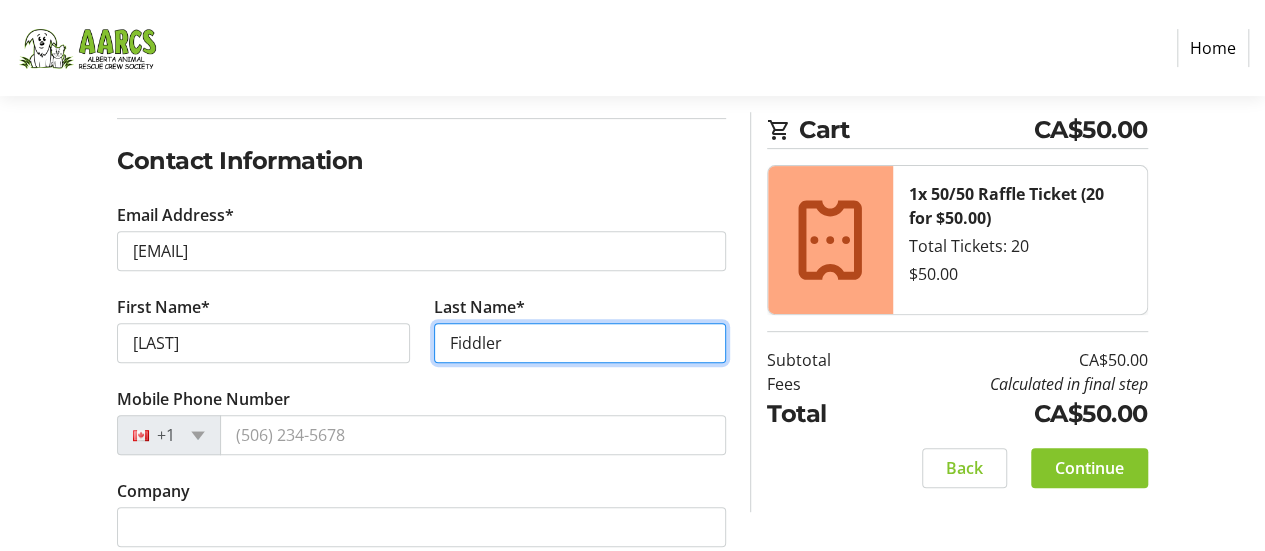 type on "Fiddler" 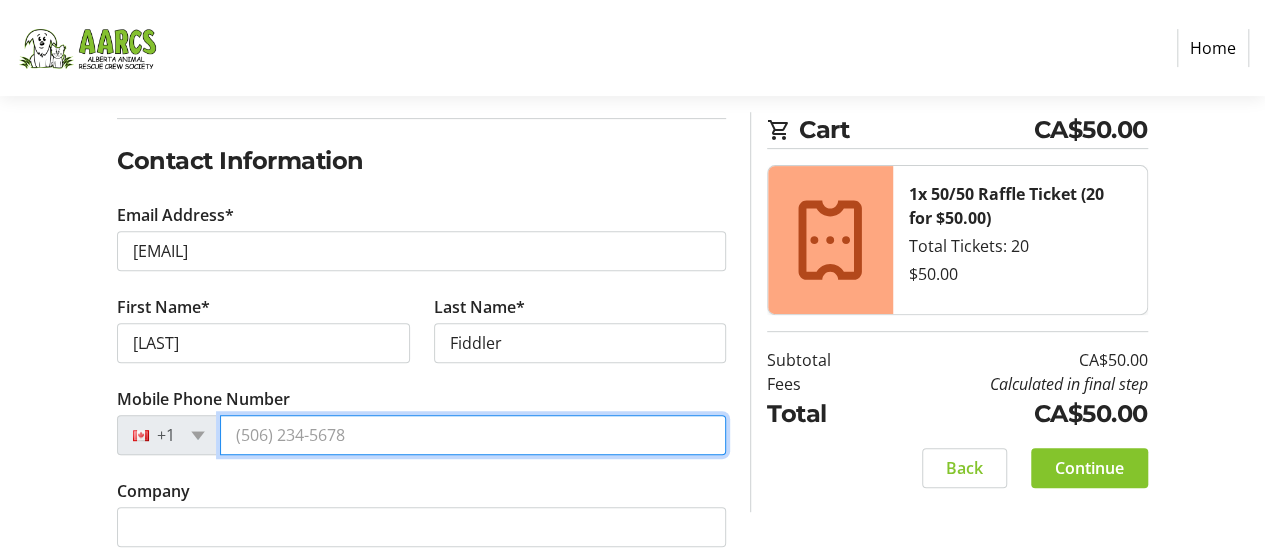 click on "Mobile Phone Number" at bounding box center (473, 435) 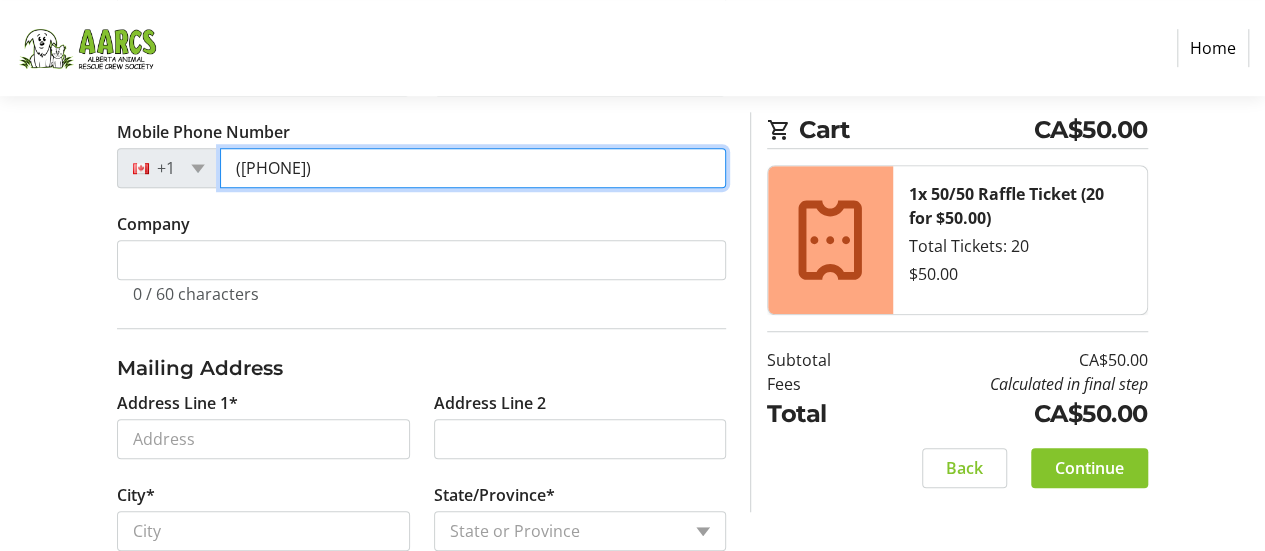 scroll, scrollTop: 600, scrollLeft: 0, axis: vertical 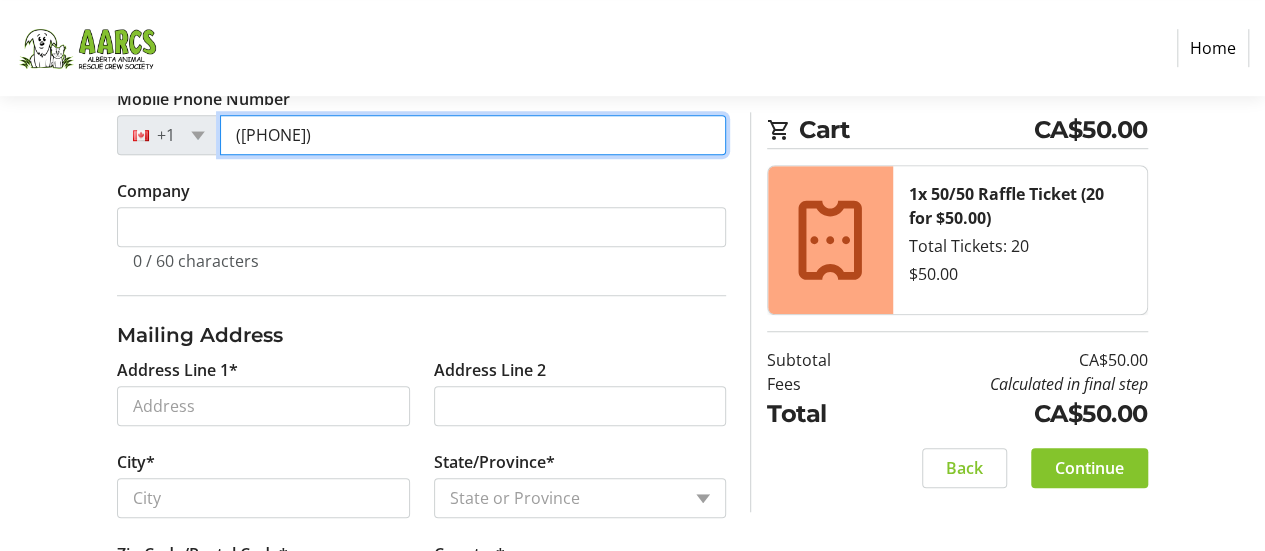 type on "([PHONE])" 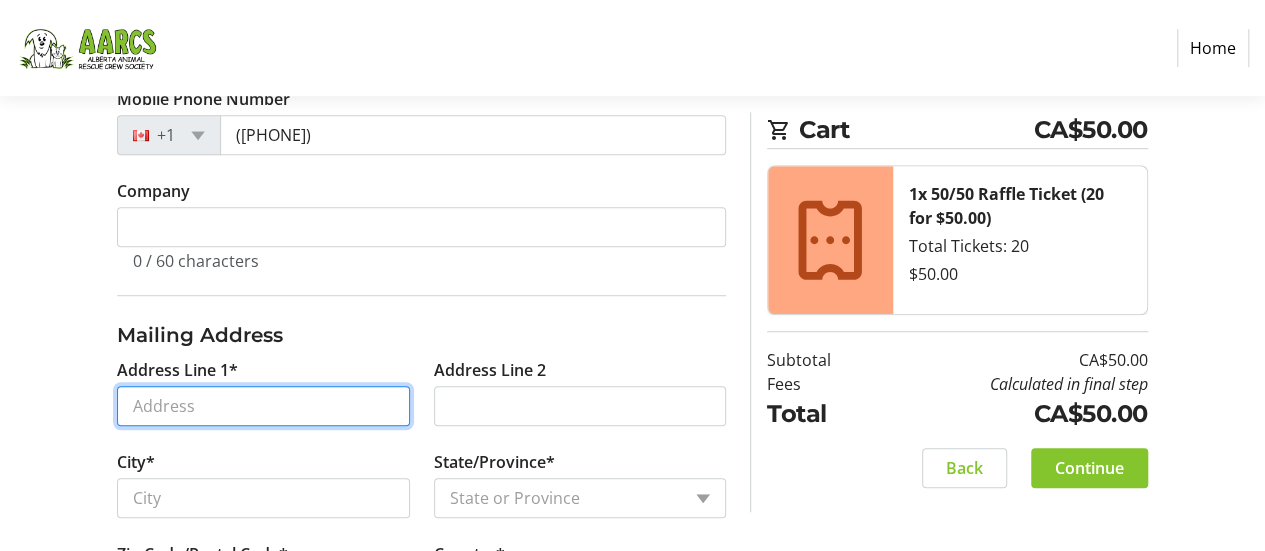 click on "Address Line 1*" at bounding box center (263, 406) 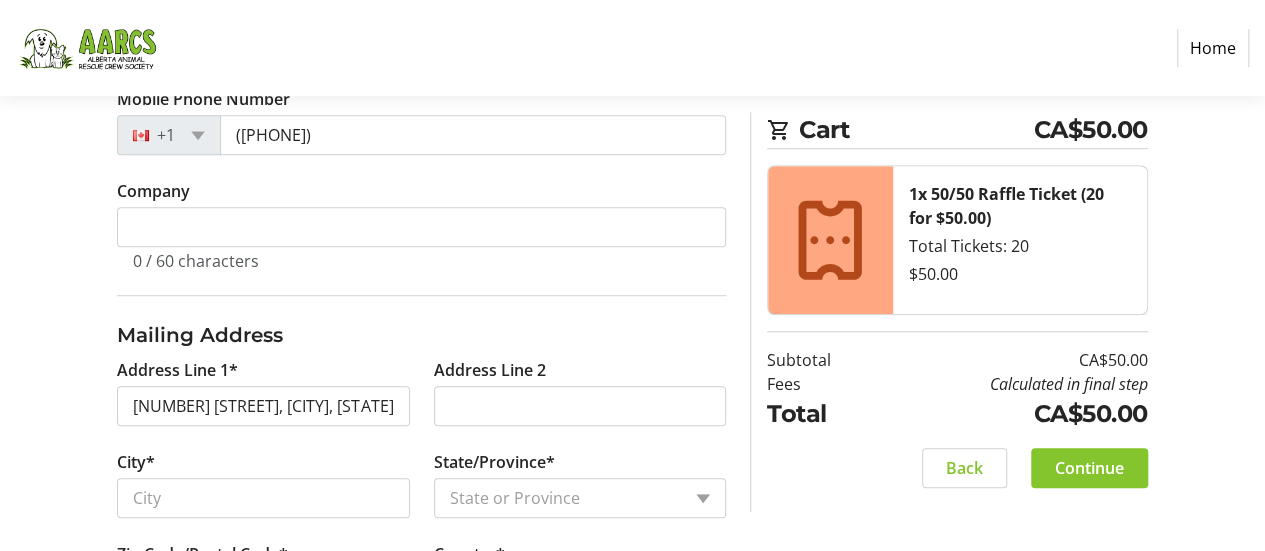 type on "[NUMBER] [STREET]" 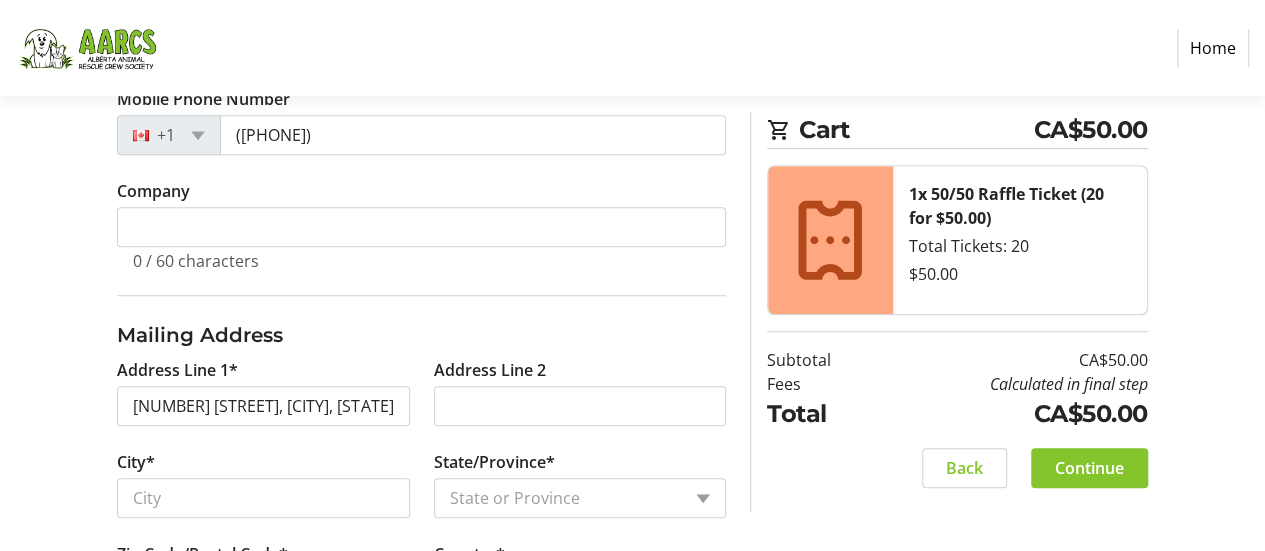 type on "Calgary" 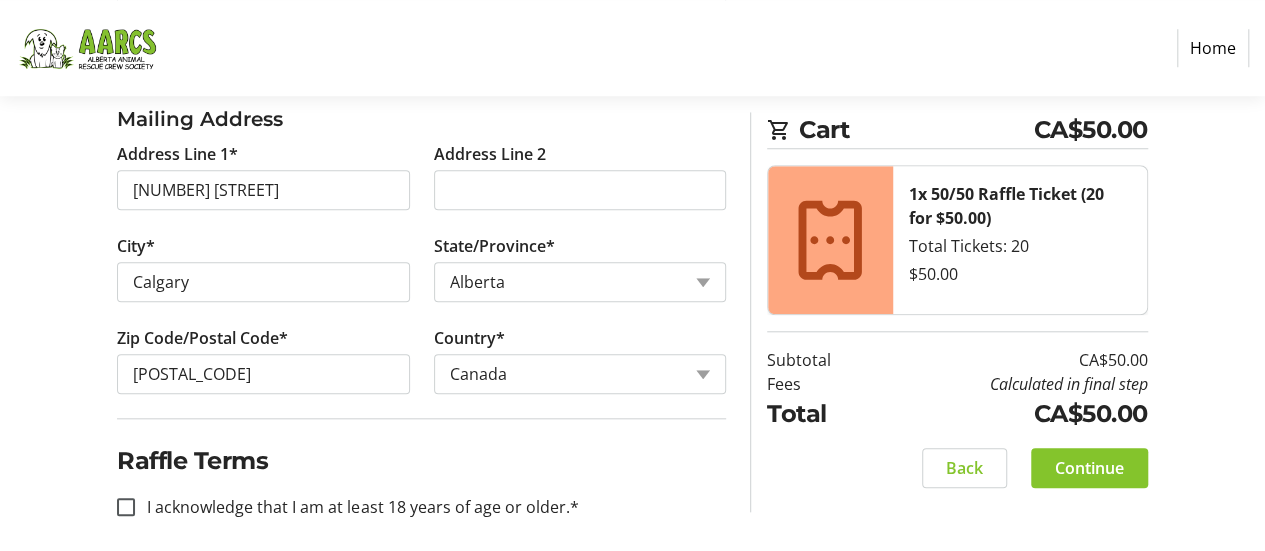 scroll, scrollTop: 826, scrollLeft: 0, axis: vertical 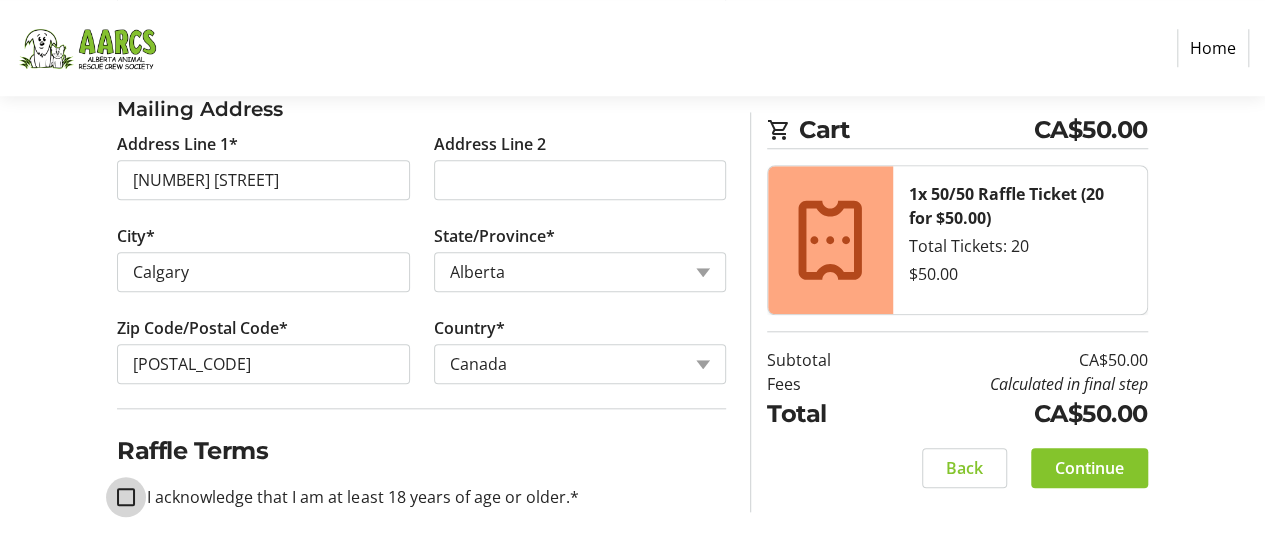 click on "I acknowledge that I am at least 18 years of age or older.*" at bounding box center [126, 497] 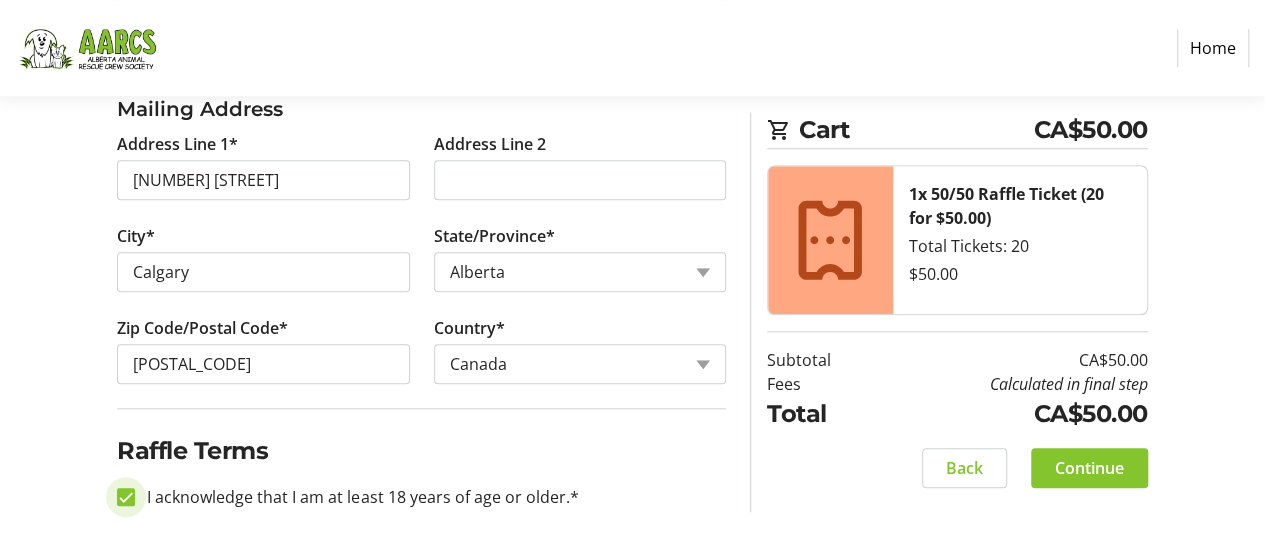 checkbox on "true" 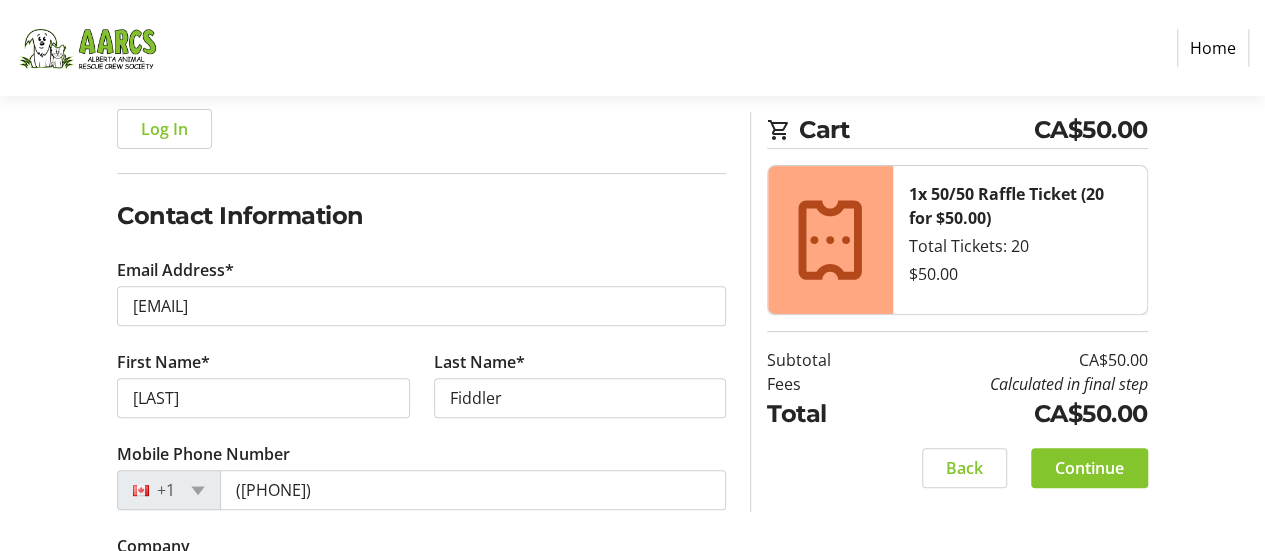 scroll, scrollTop: 426, scrollLeft: 0, axis: vertical 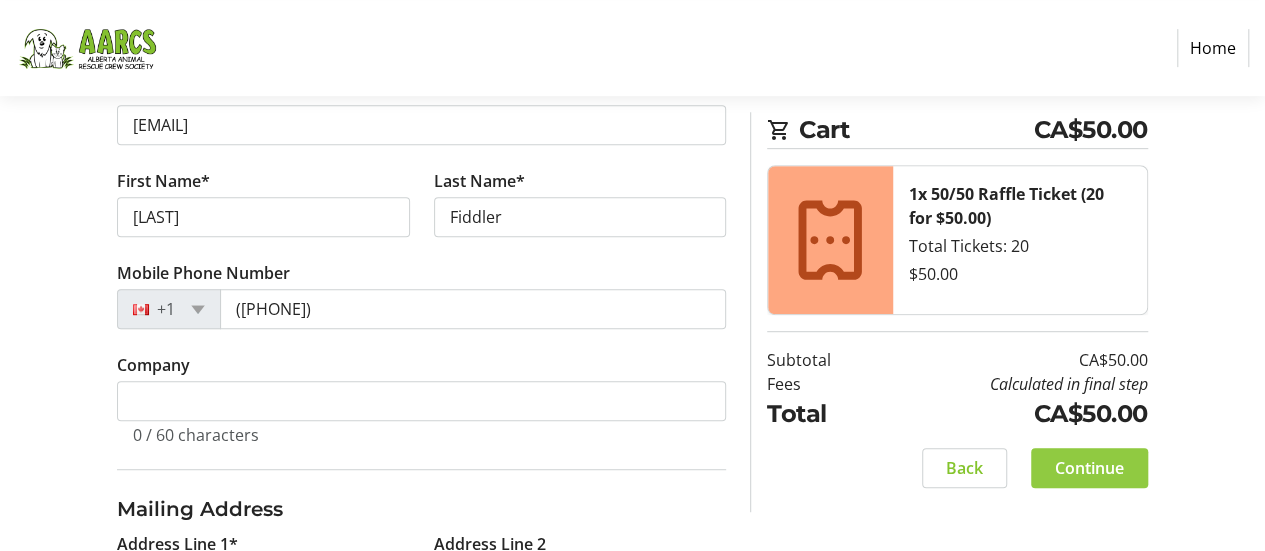 click on "Continue" 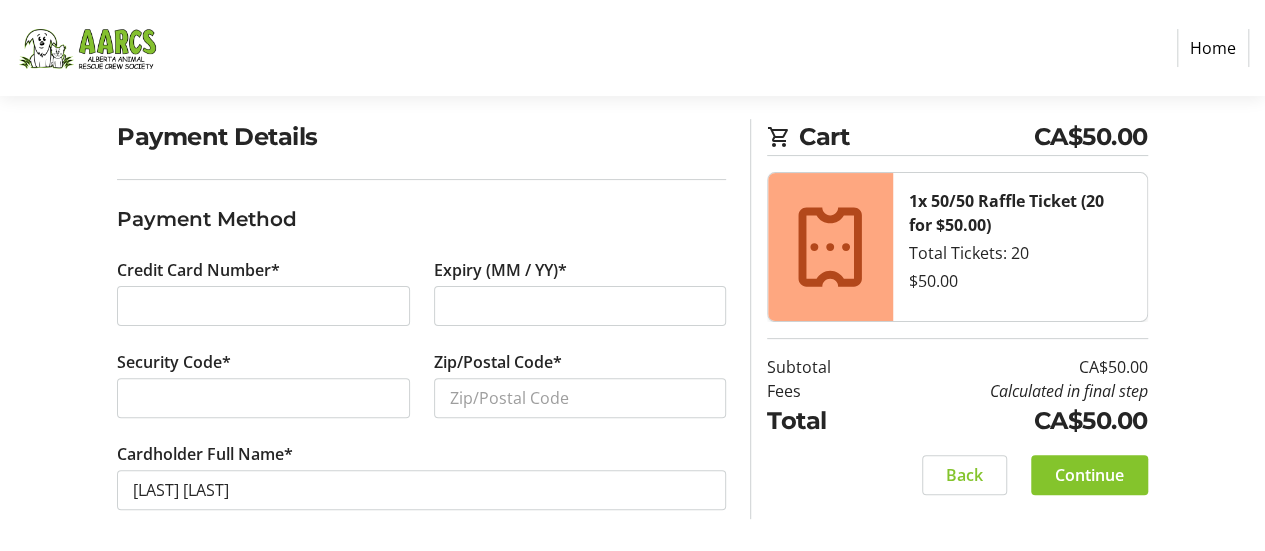scroll, scrollTop: 147, scrollLeft: 0, axis: vertical 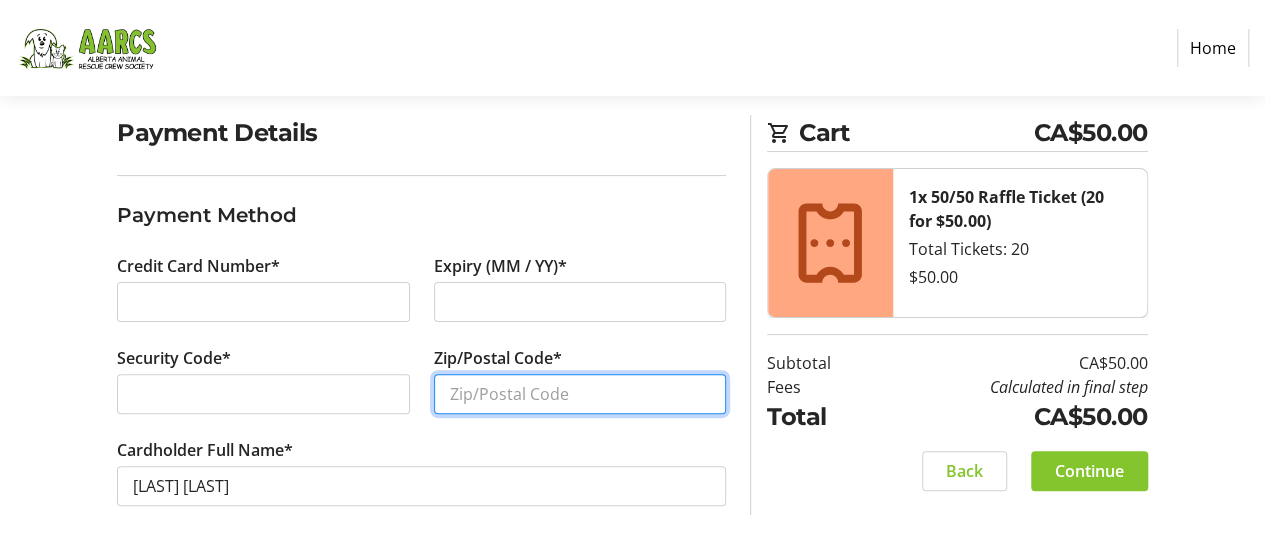 click on "Zip/Postal Code*" at bounding box center [580, 394] 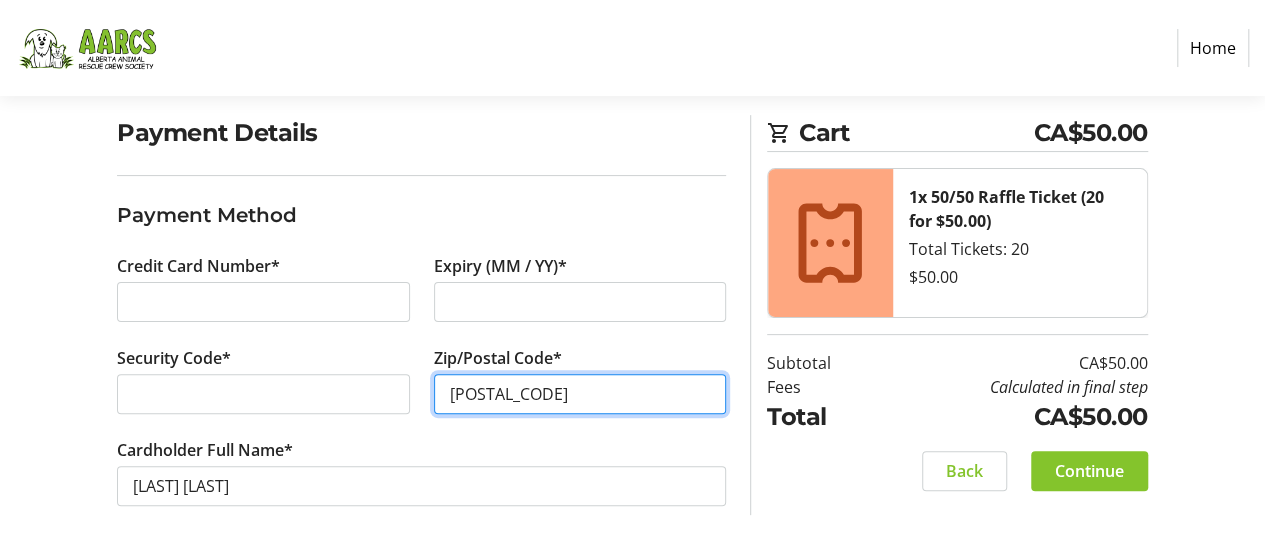 type on "[POSTAL_CODE]" 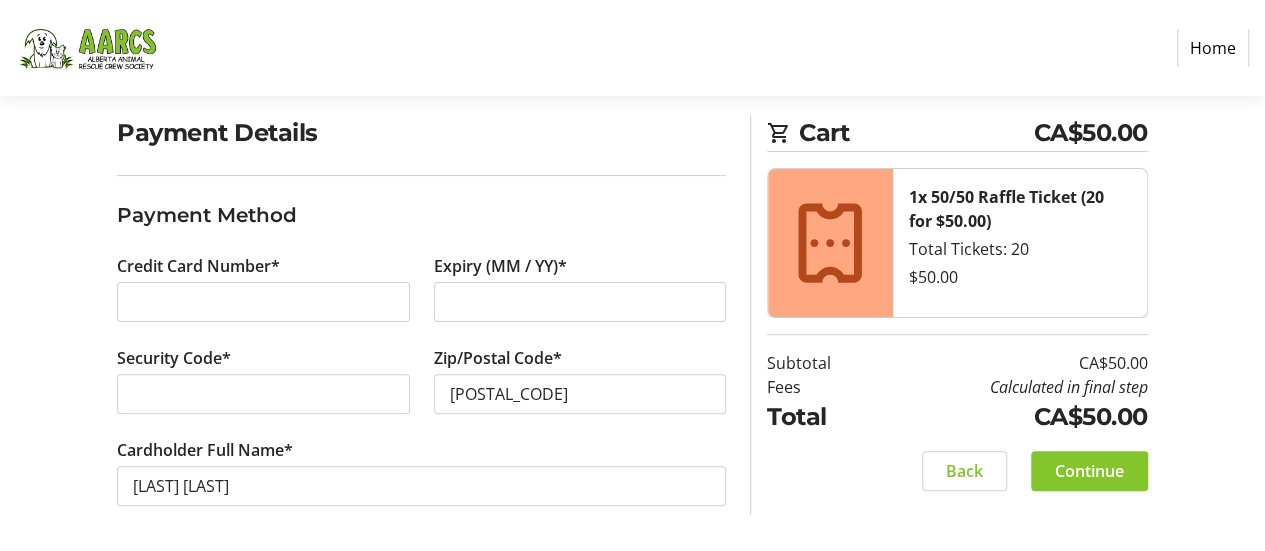 click on "Payment Details Payment Method Credit Card Number* Expiry (MM / YY)* Security Code* Zip/Postal Code* [POSTAL_CODE] Cardholder Full Name* [LAST] [LAST] Cart [CURRENCY][AMOUNT] 1x [ITEM] ([QUANTITY] for [CURRENCY][AMOUNT]) Total Tickets: [NUMBER]  [CURRENCY][AMOUNT]  Subtotal  [CURRENCY][AMOUNT]  Fees  Calculated in final step  Total  [CURRENCY][AMOUNT]   Back   Continue" 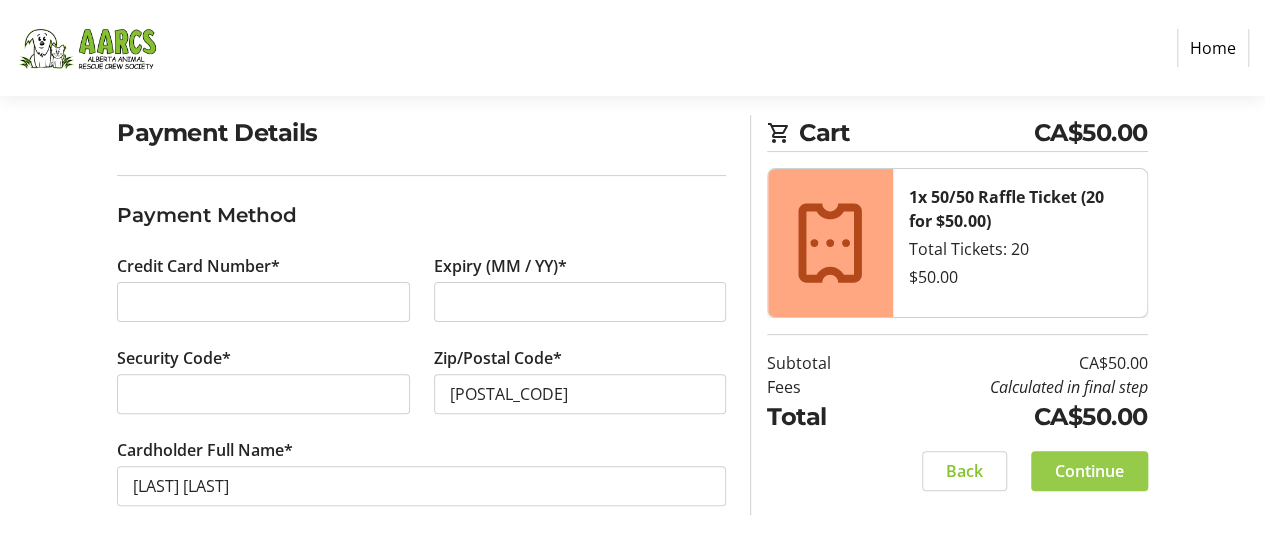 click on "Continue" 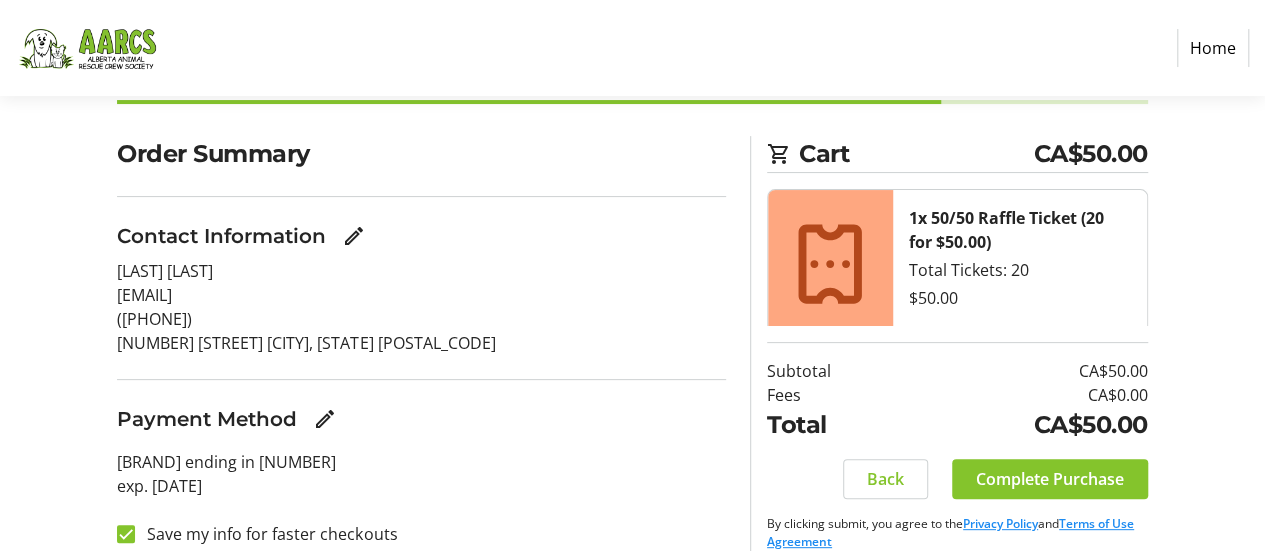 scroll, scrollTop: 150, scrollLeft: 0, axis: vertical 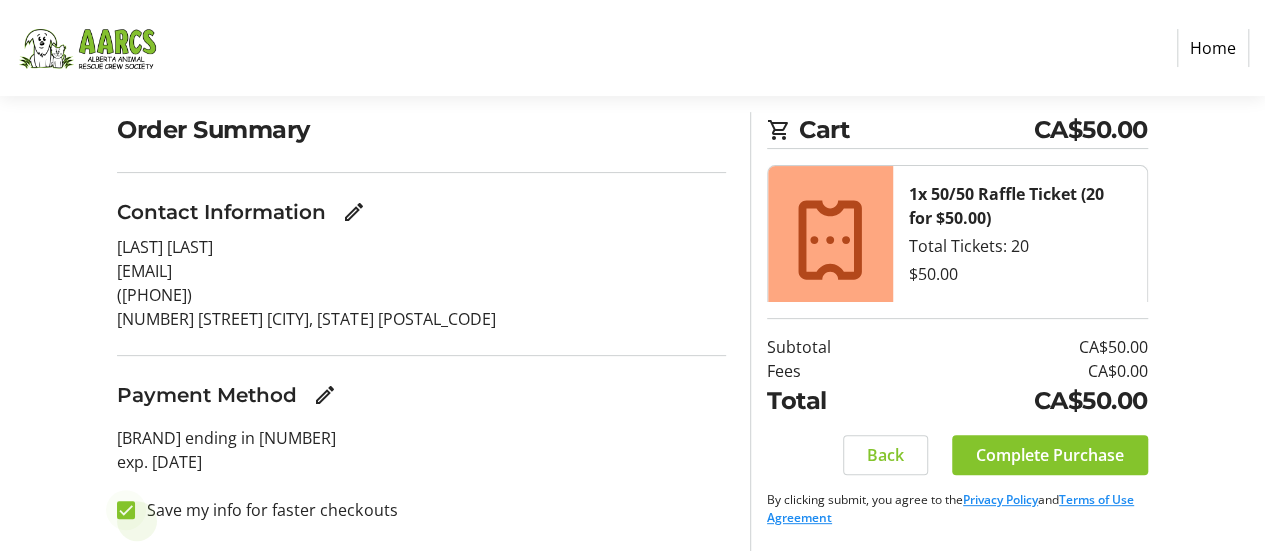 click at bounding box center [126, 510] 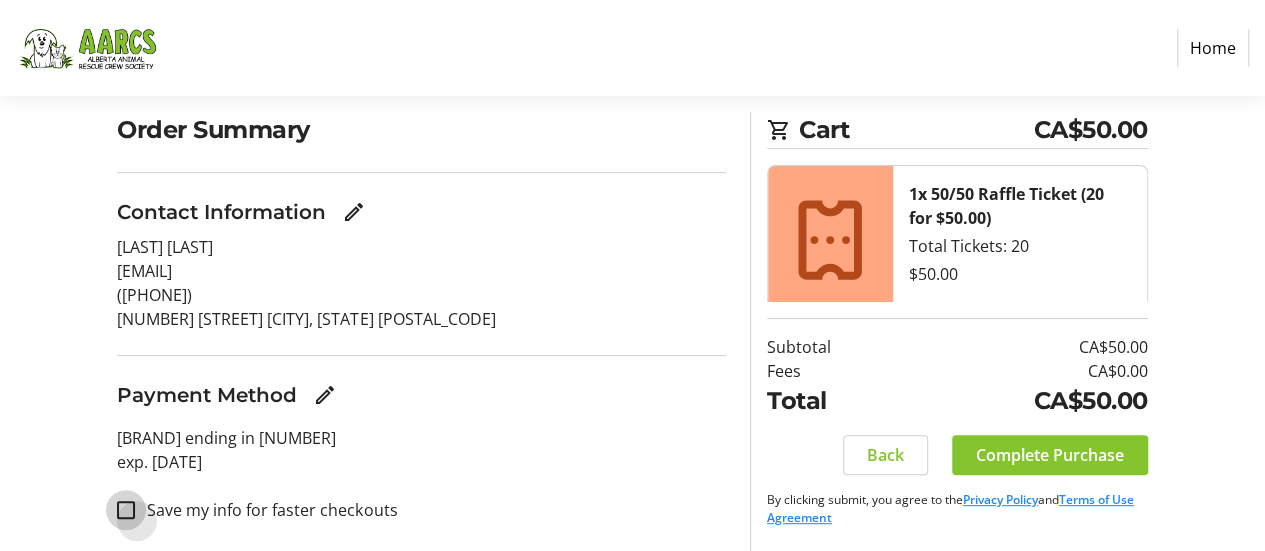 checkbox on "false" 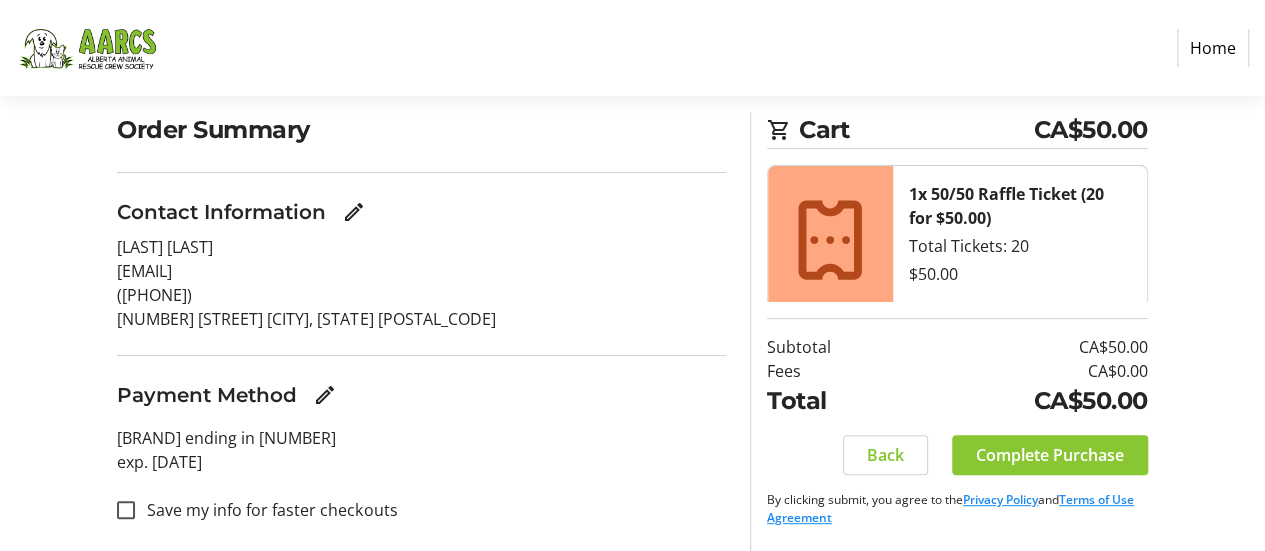 click 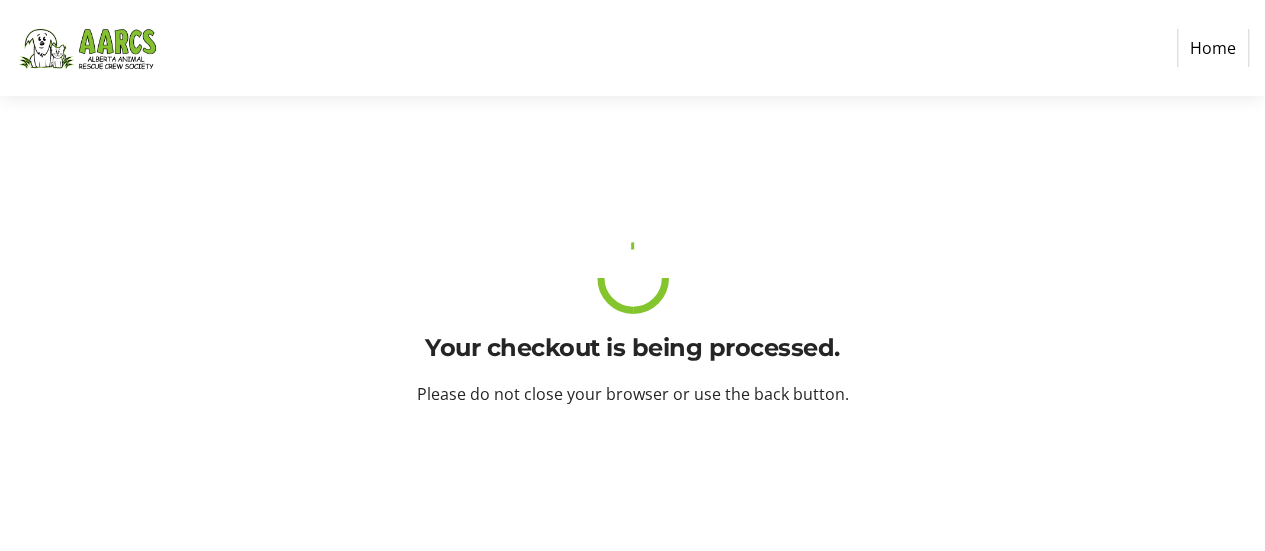 scroll, scrollTop: 0, scrollLeft: 0, axis: both 